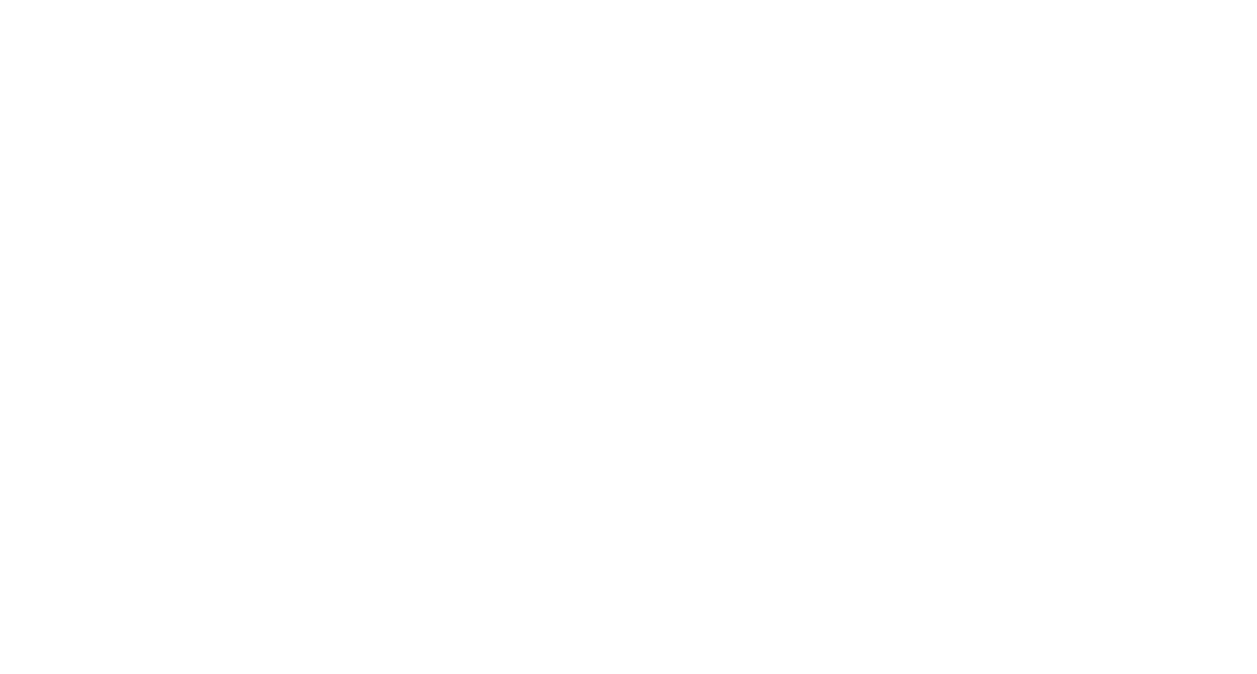 scroll, scrollTop: 0, scrollLeft: 0, axis: both 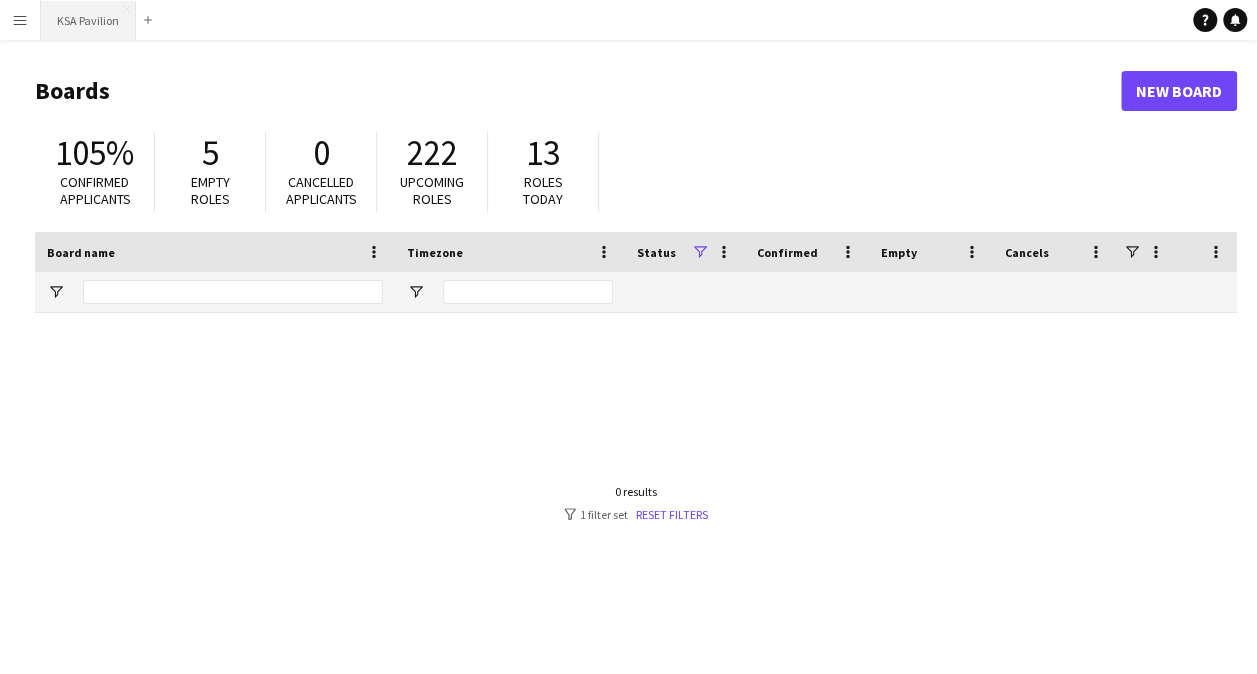 click on "KSA Pavilion
Close" at bounding box center (88, 20) 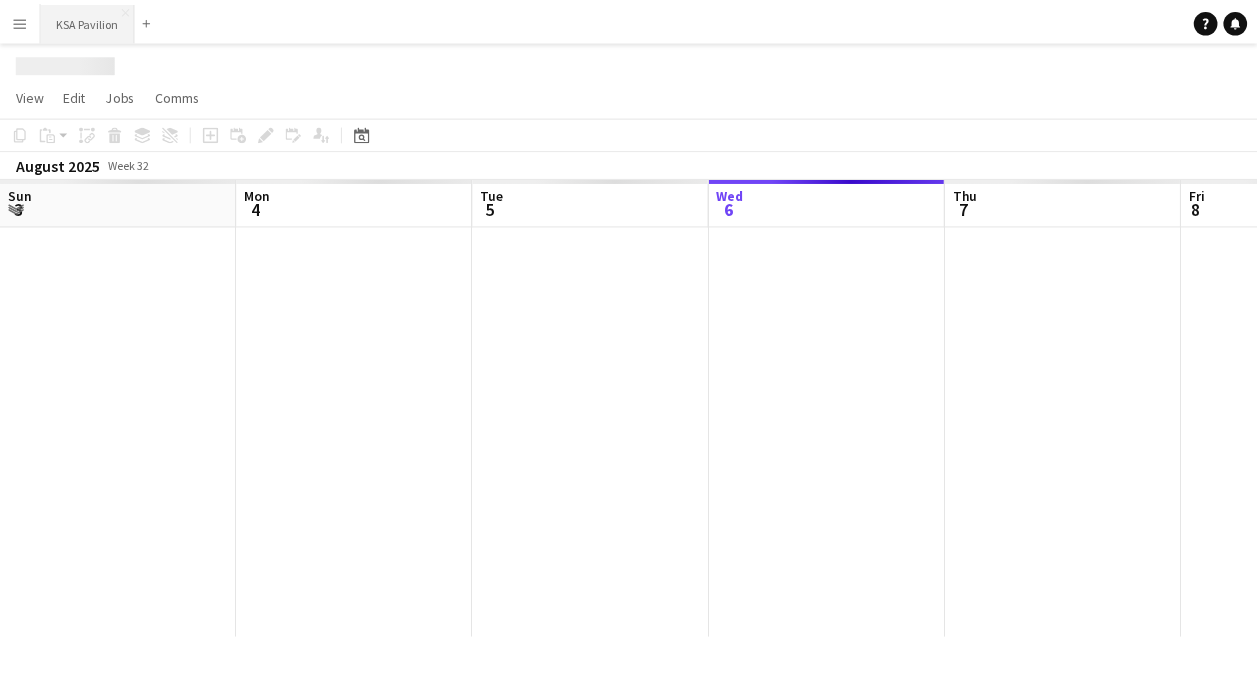 scroll, scrollTop: 0, scrollLeft: 478, axis: horizontal 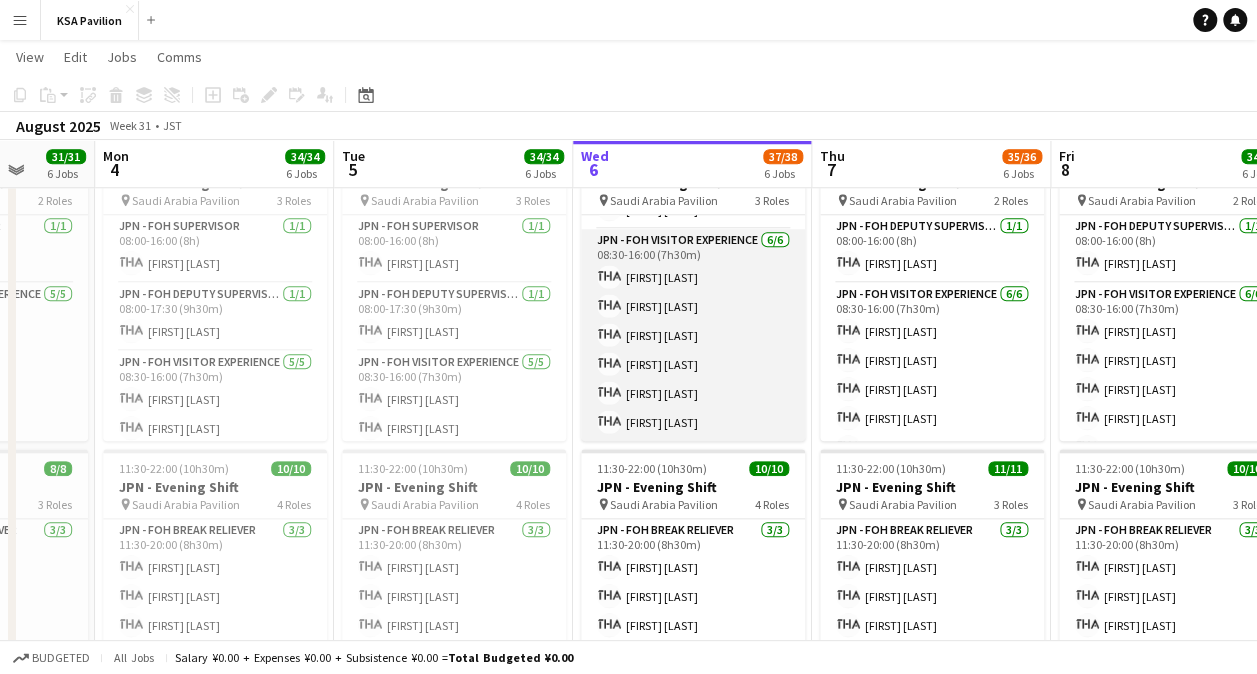 click on "JPN - FOH Visitor Experience   6/6   08:30-16:00 (7h30m)
[FIRST] [LAST] [FIRST] [LAST] [FIRST] [LAST] [FIRST] [LAST] [FIRST] [LAST] [FIRST] [LAST]" at bounding box center (693, 335) 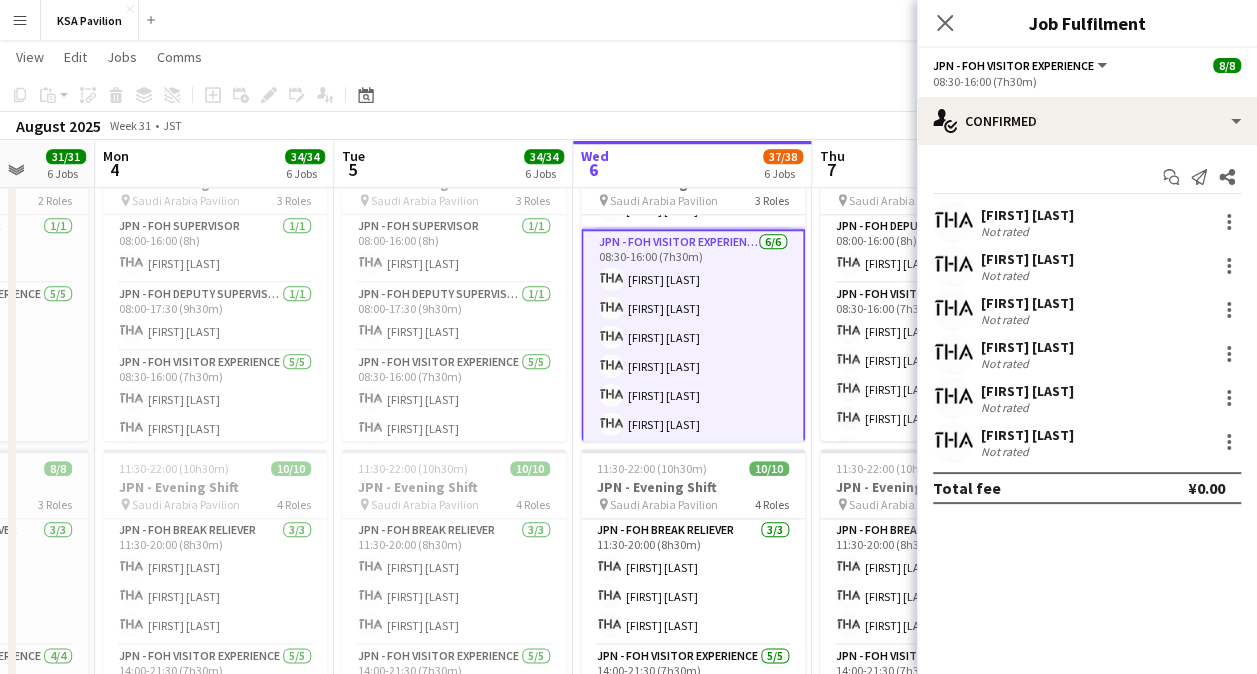 scroll, scrollTop: 126, scrollLeft: 0, axis: vertical 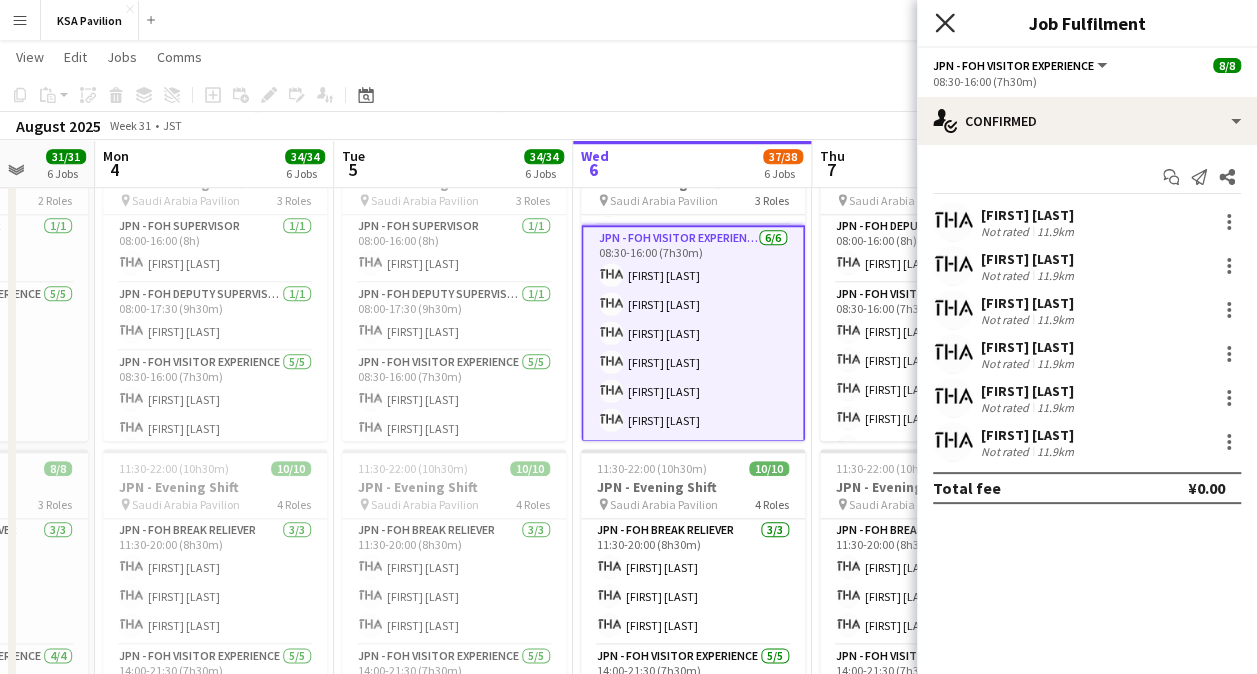 click on "Close pop-in" 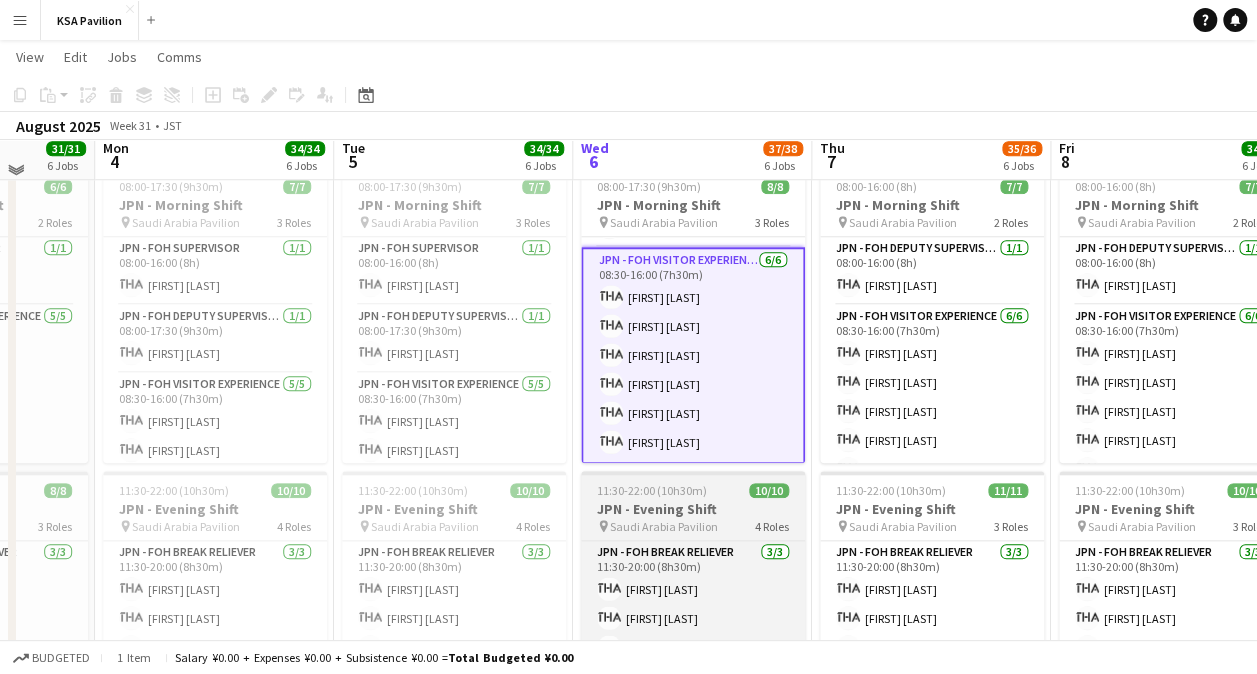 scroll, scrollTop: 829, scrollLeft: 0, axis: vertical 